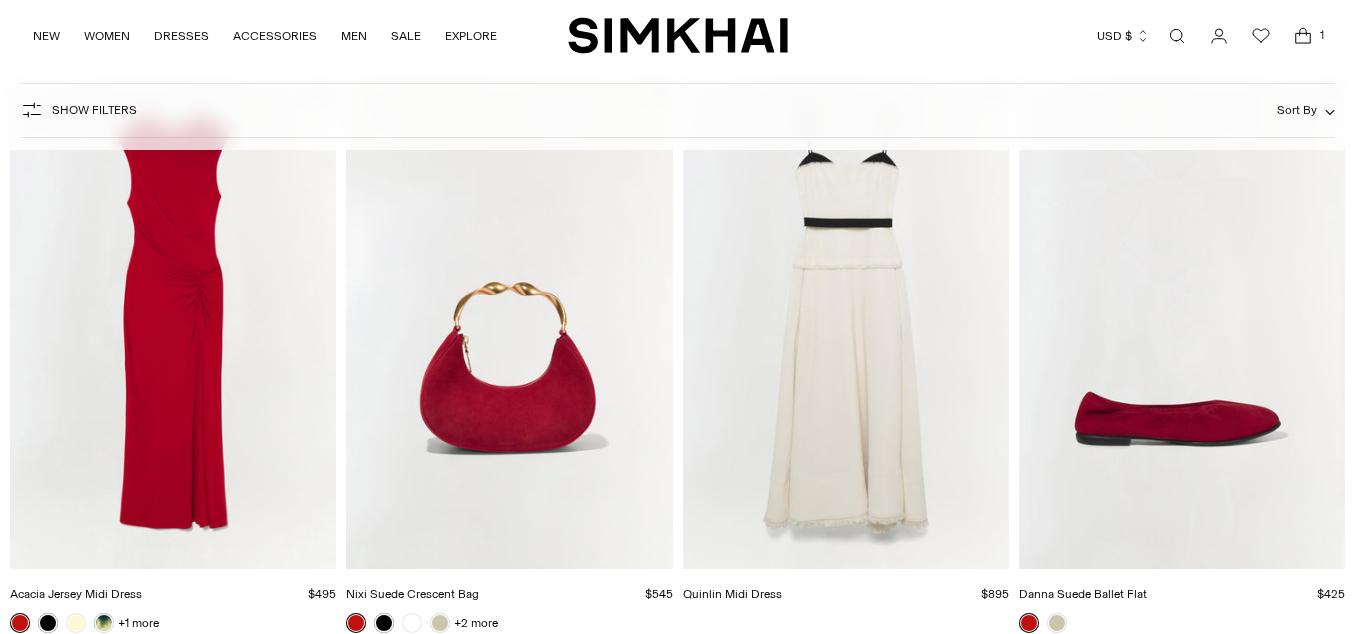 scroll, scrollTop: 760, scrollLeft: 0, axis: vertical 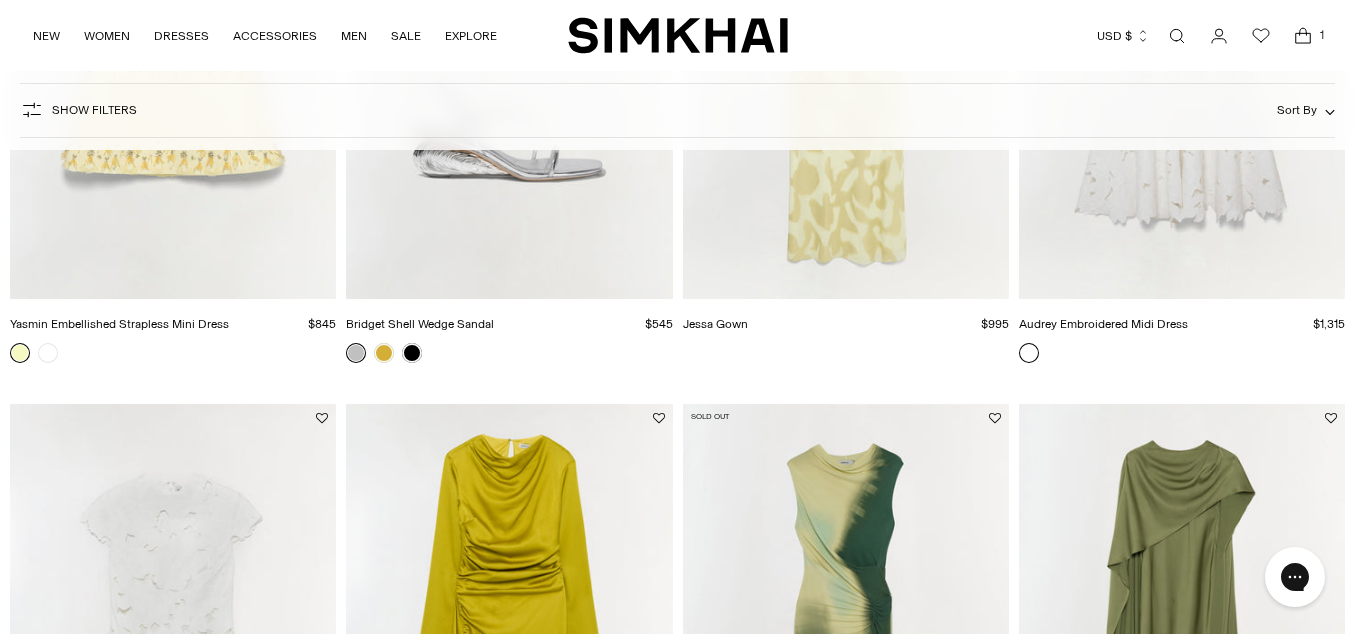 click 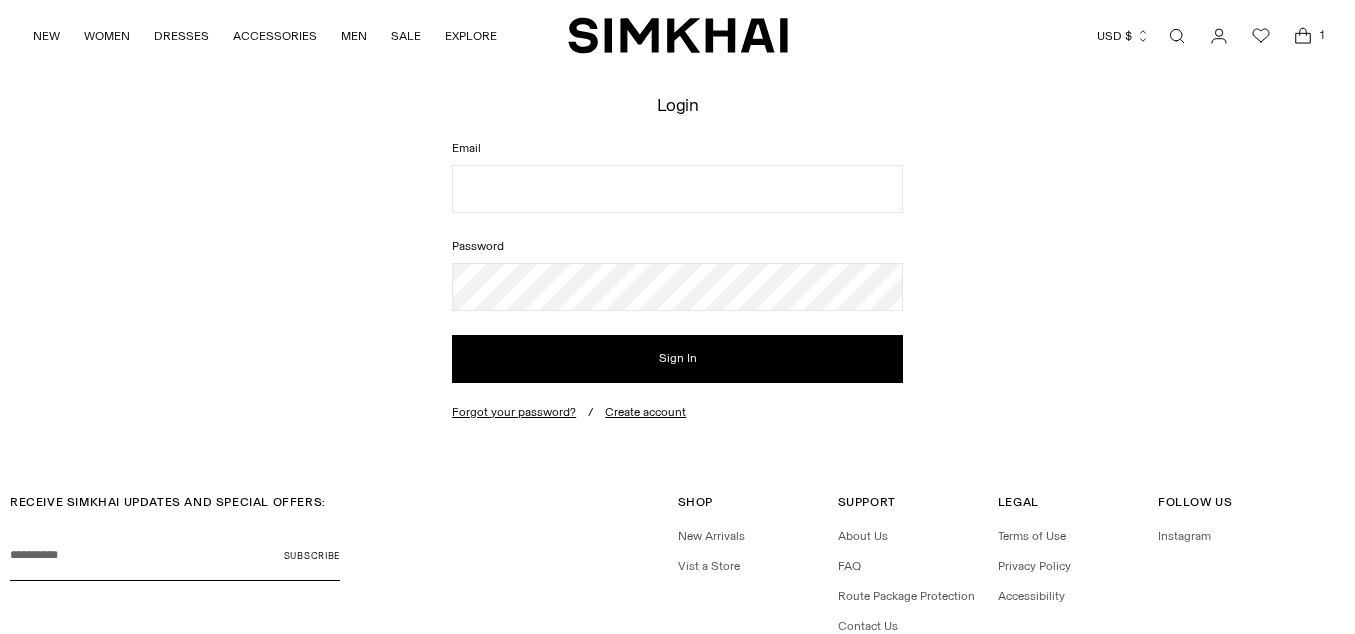 type on "**********" 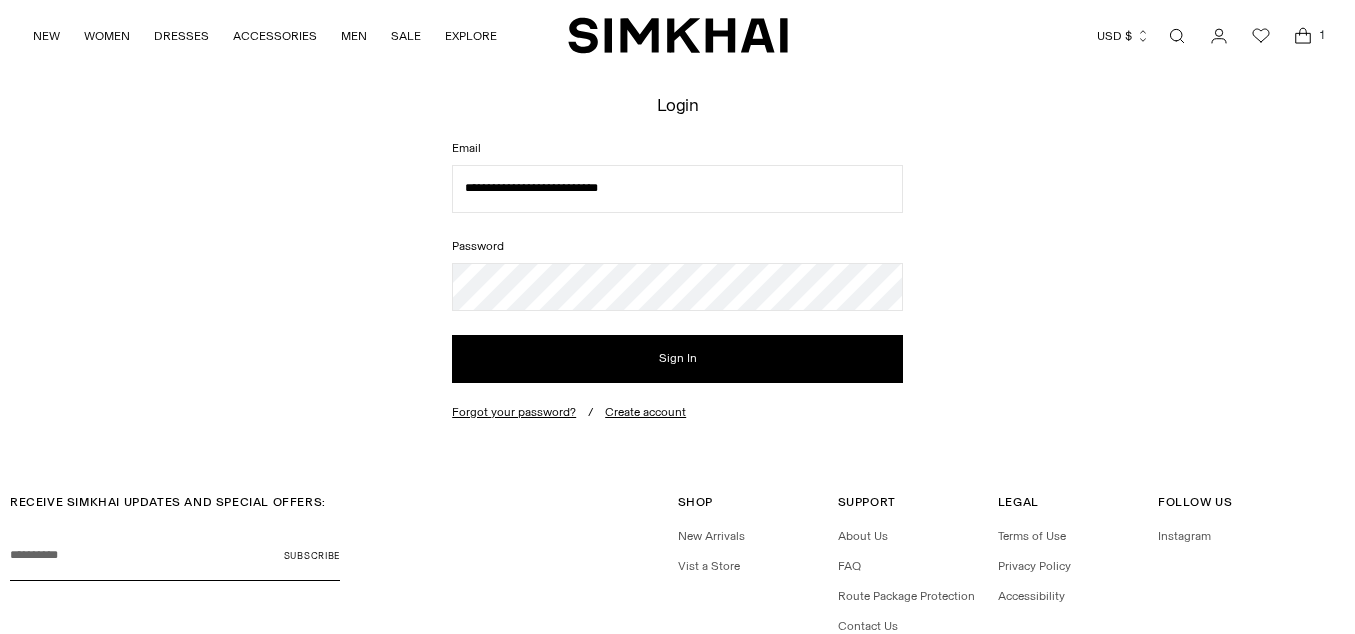 scroll, scrollTop: 0, scrollLeft: 0, axis: both 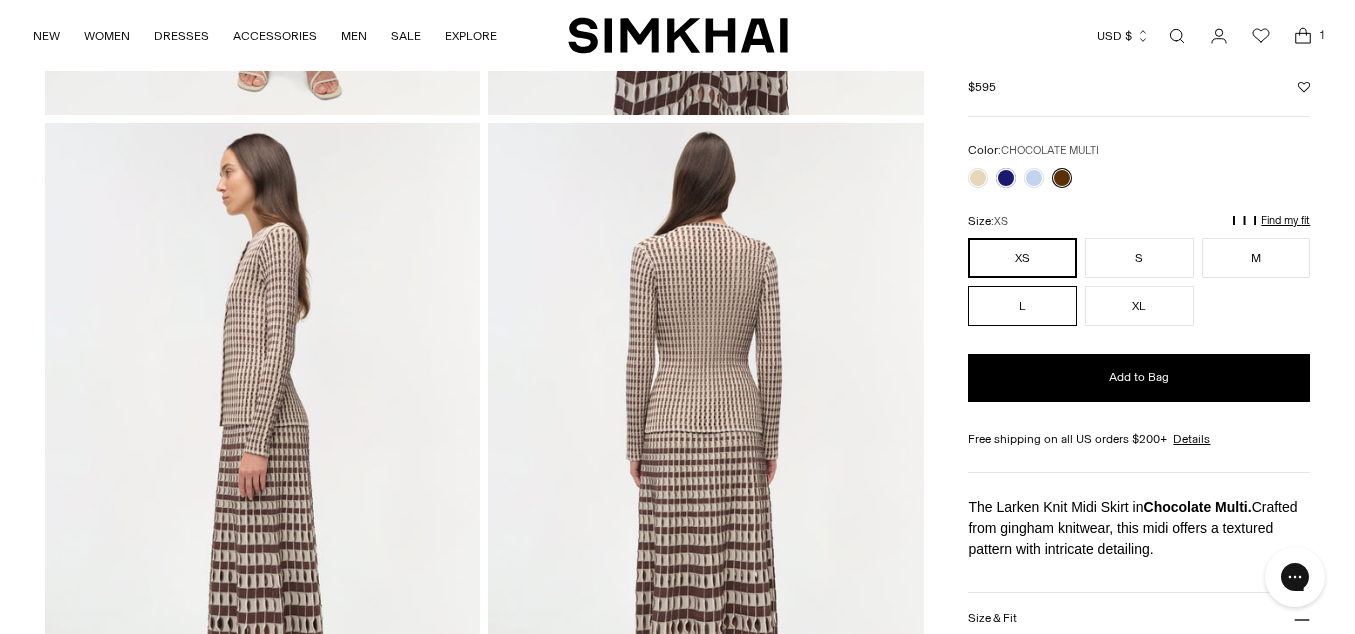 click on "L" at bounding box center (1022, 306) 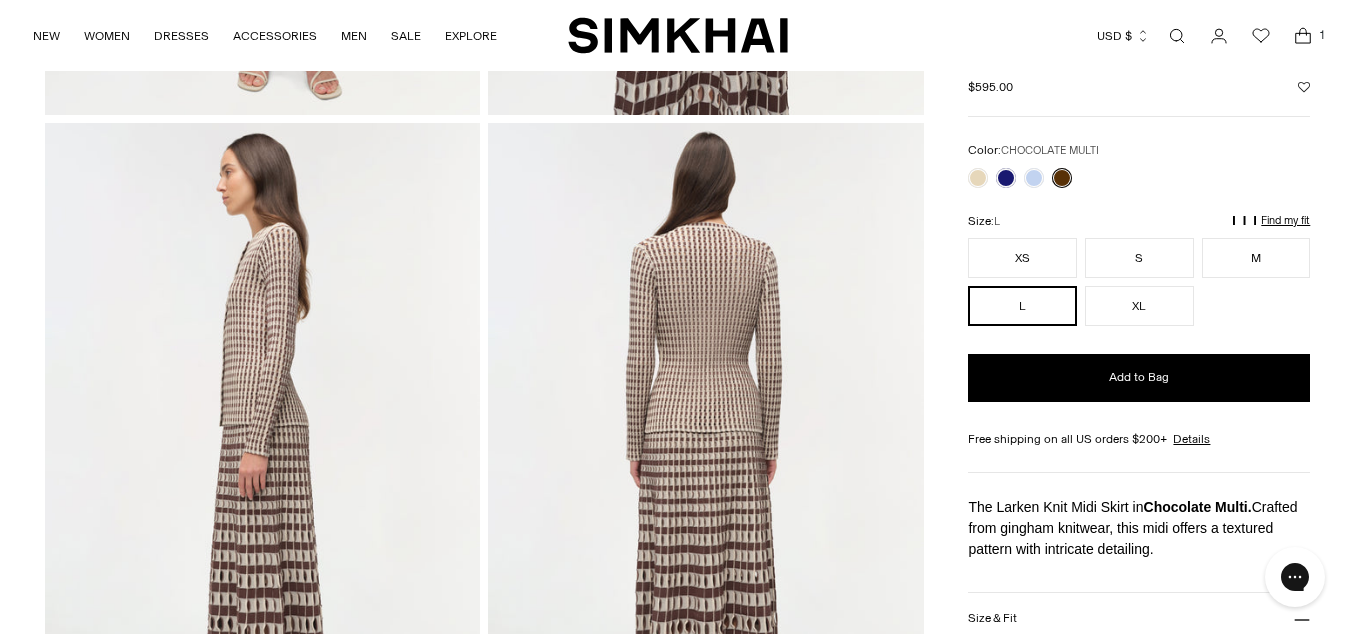 click at bounding box center (1304, 87) 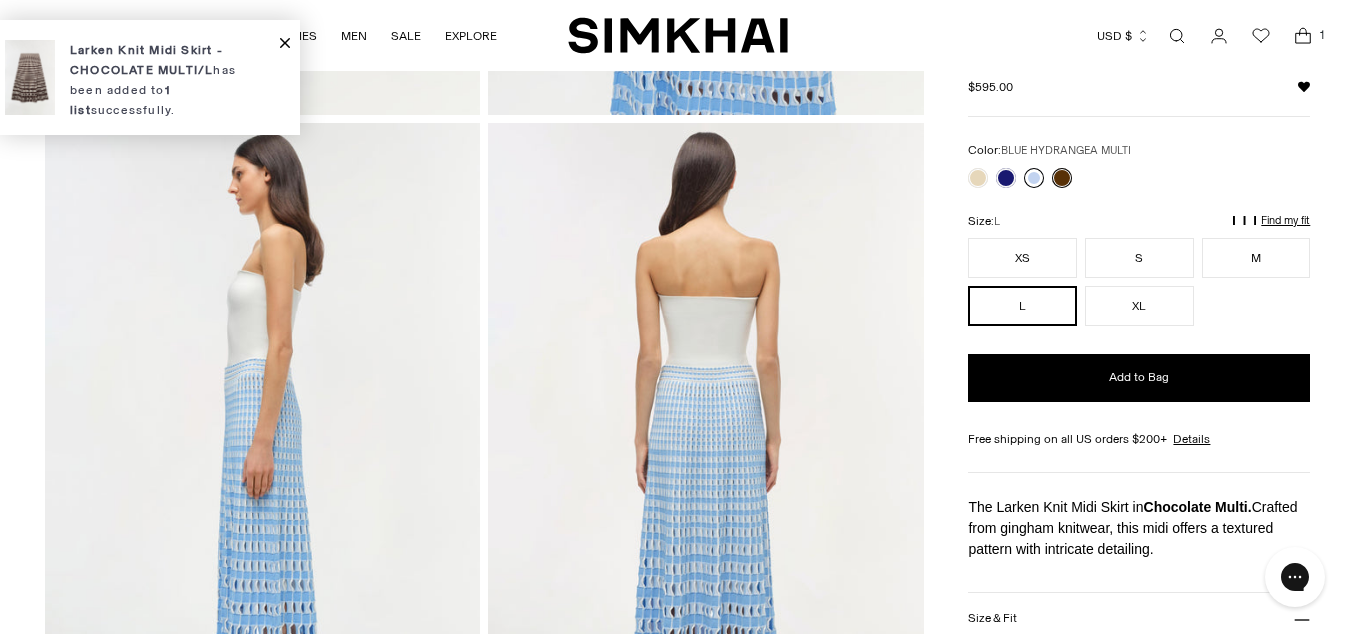 click at bounding box center (1034, 178) 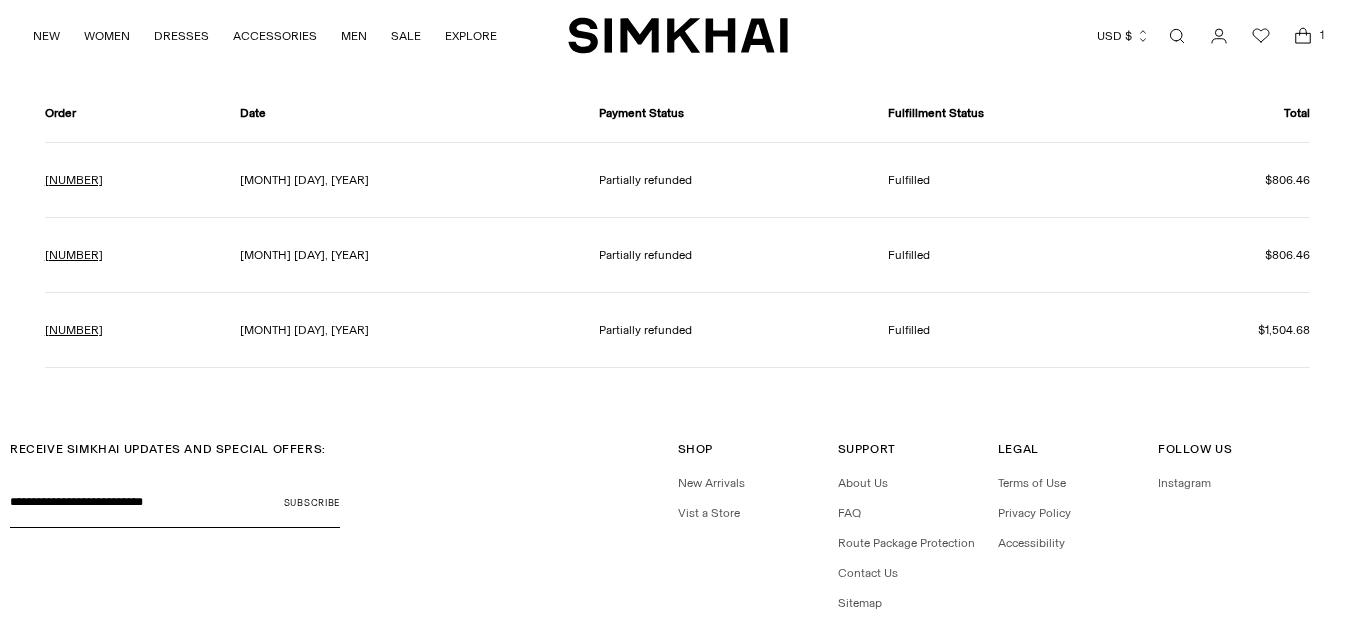scroll, scrollTop: 274, scrollLeft: 0, axis: vertical 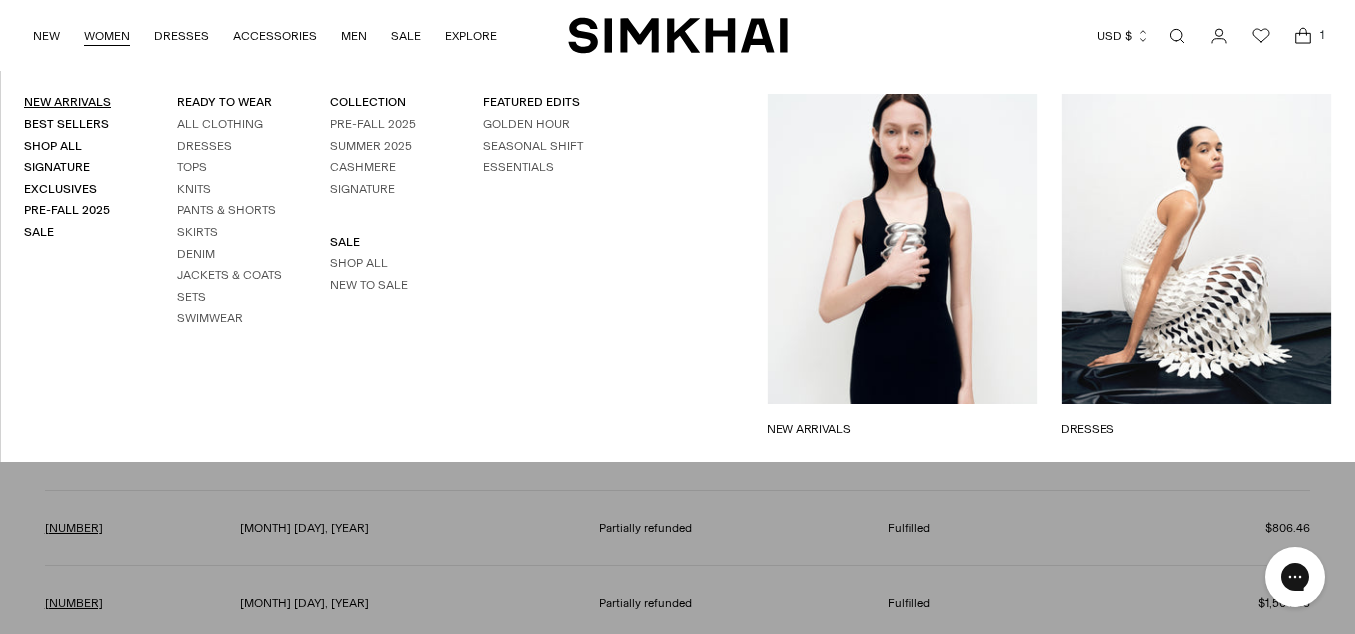click on "New Arrivals" at bounding box center [67, 102] 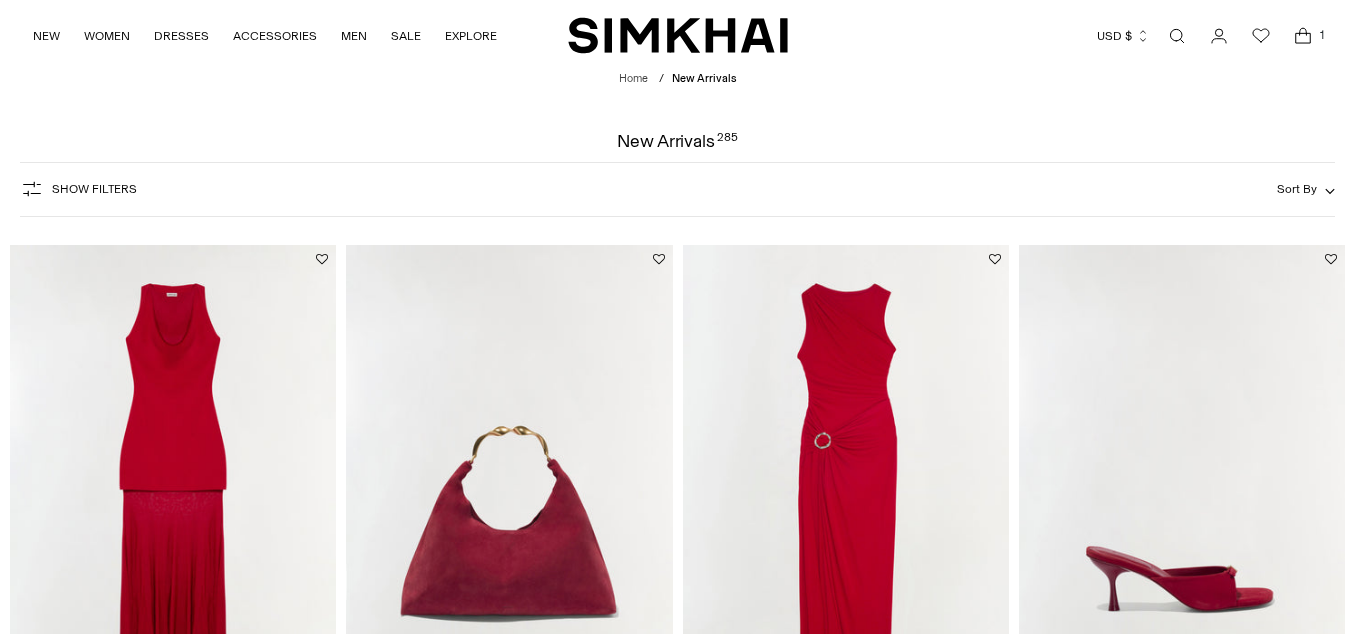 scroll, scrollTop: 47, scrollLeft: 0, axis: vertical 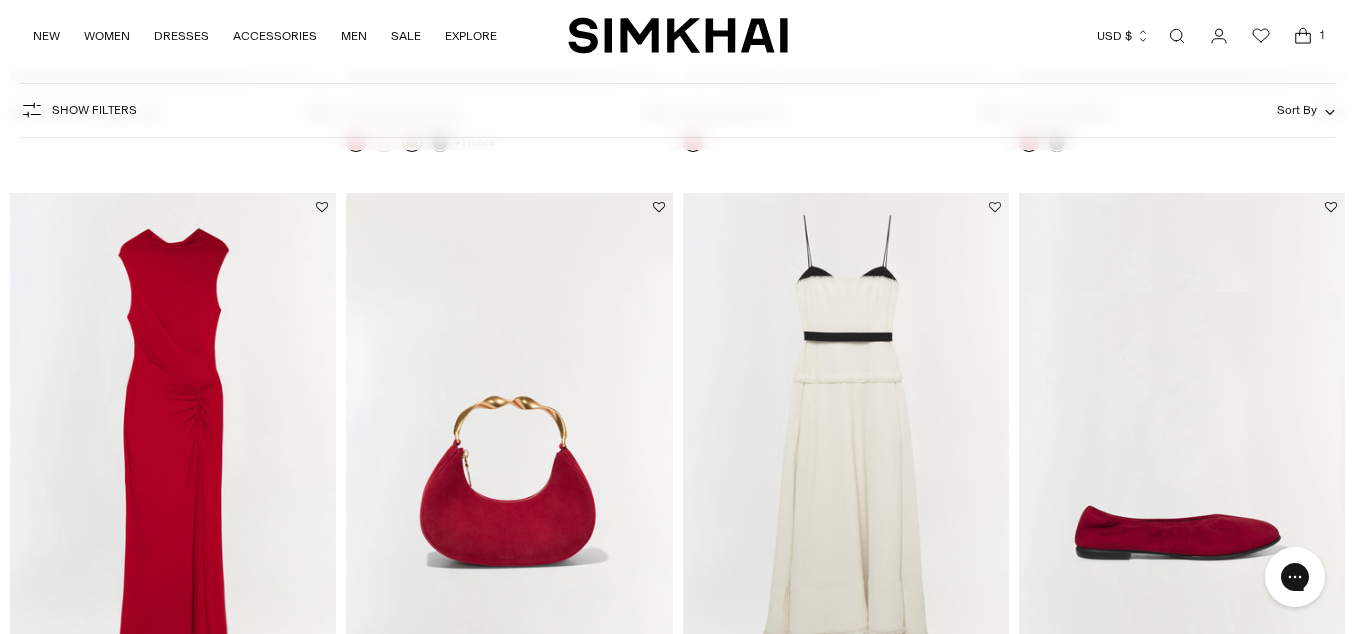 click at bounding box center [995, 207] 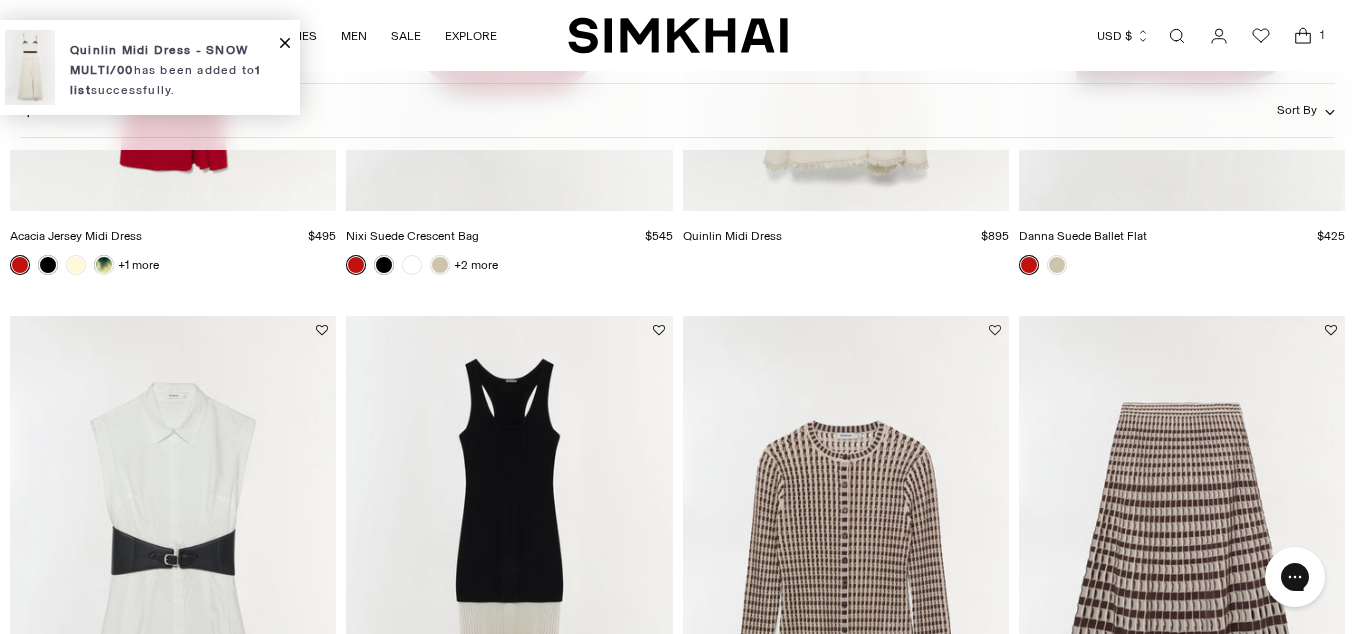 scroll, scrollTop: 1255, scrollLeft: 0, axis: vertical 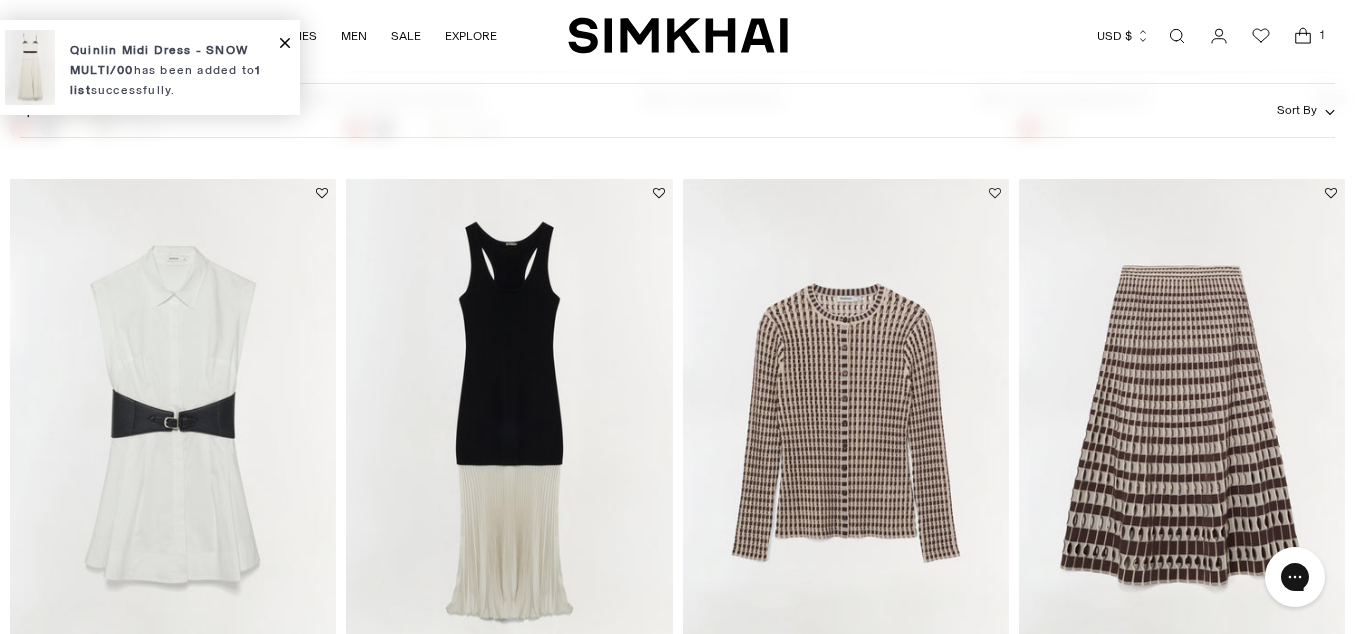 click at bounding box center (995, 193) 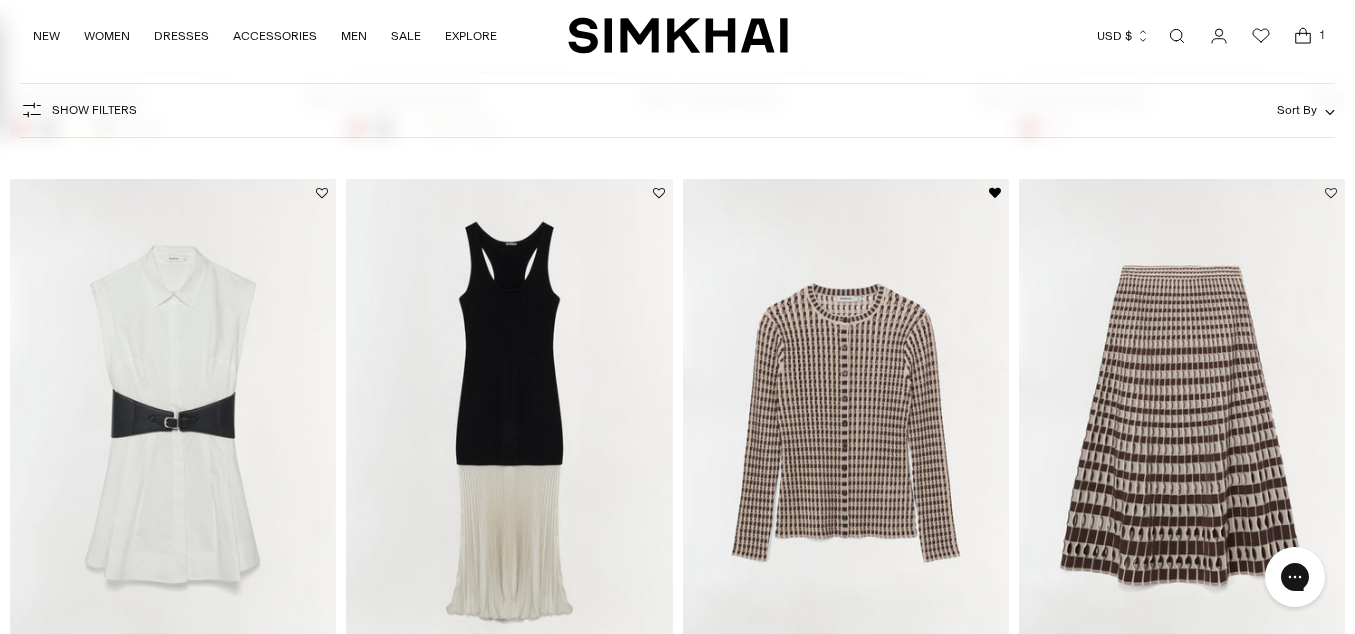 click at bounding box center (1331, 193) 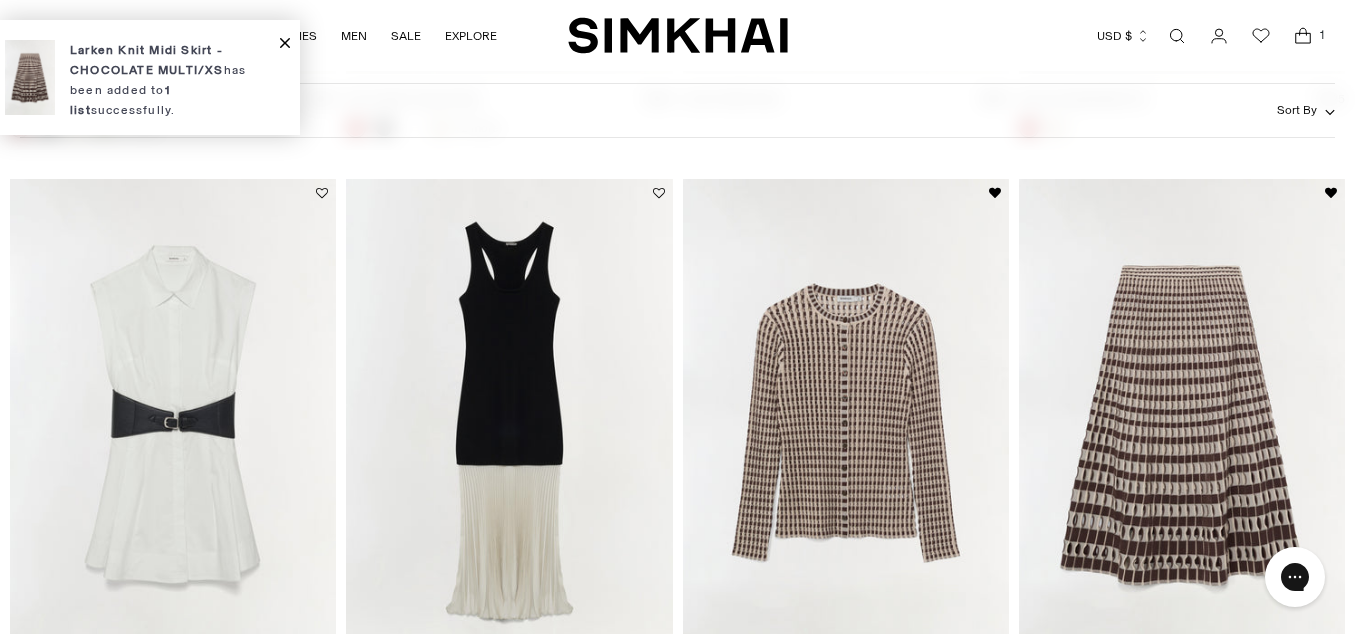 scroll, scrollTop: 1833, scrollLeft: 0, axis: vertical 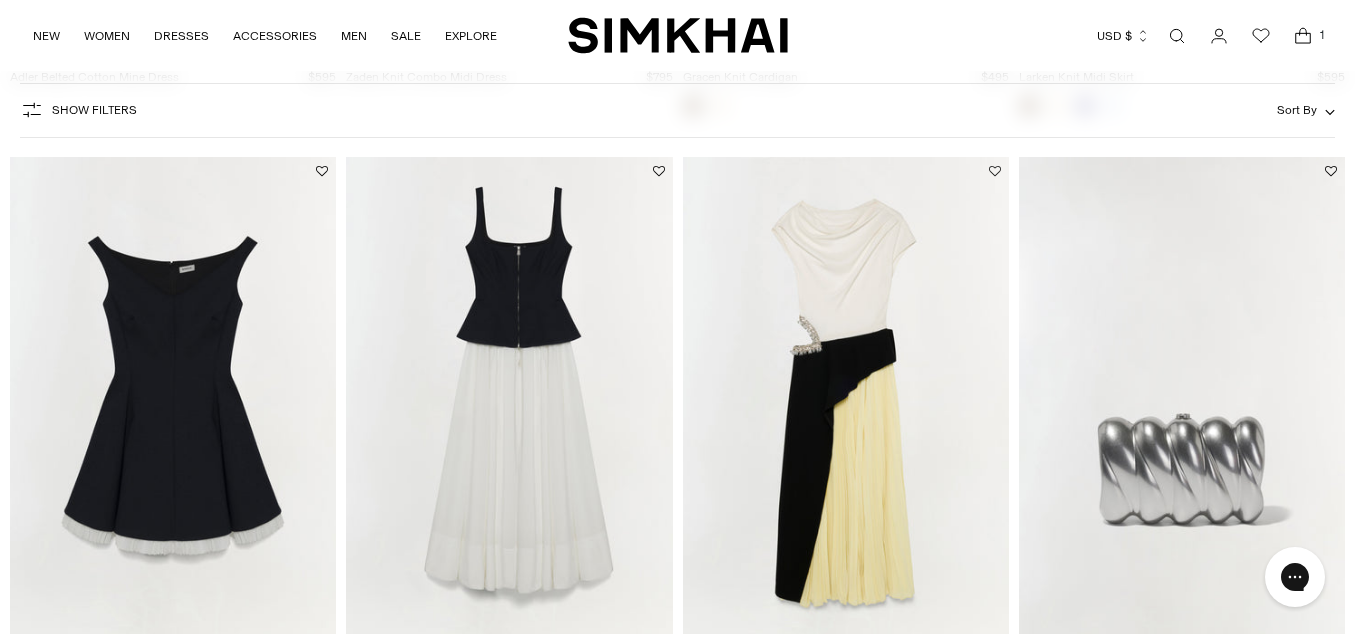 click at bounding box center [995, 171] 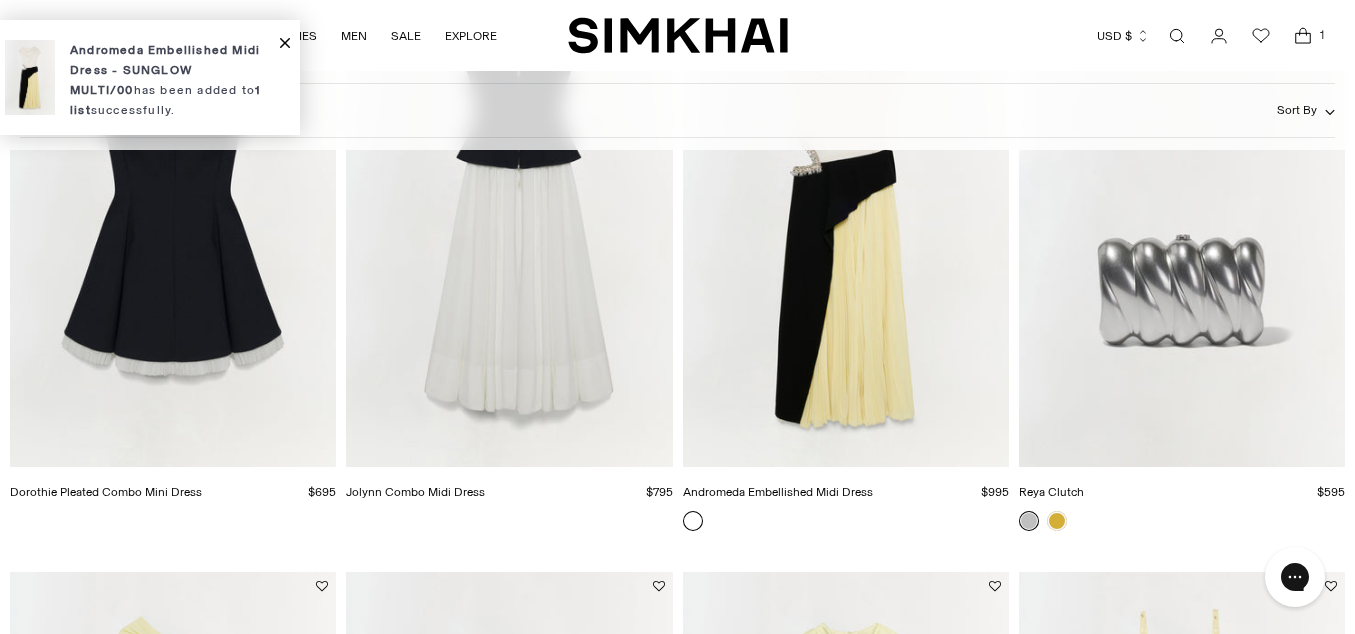 scroll, scrollTop: 2428, scrollLeft: 0, axis: vertical 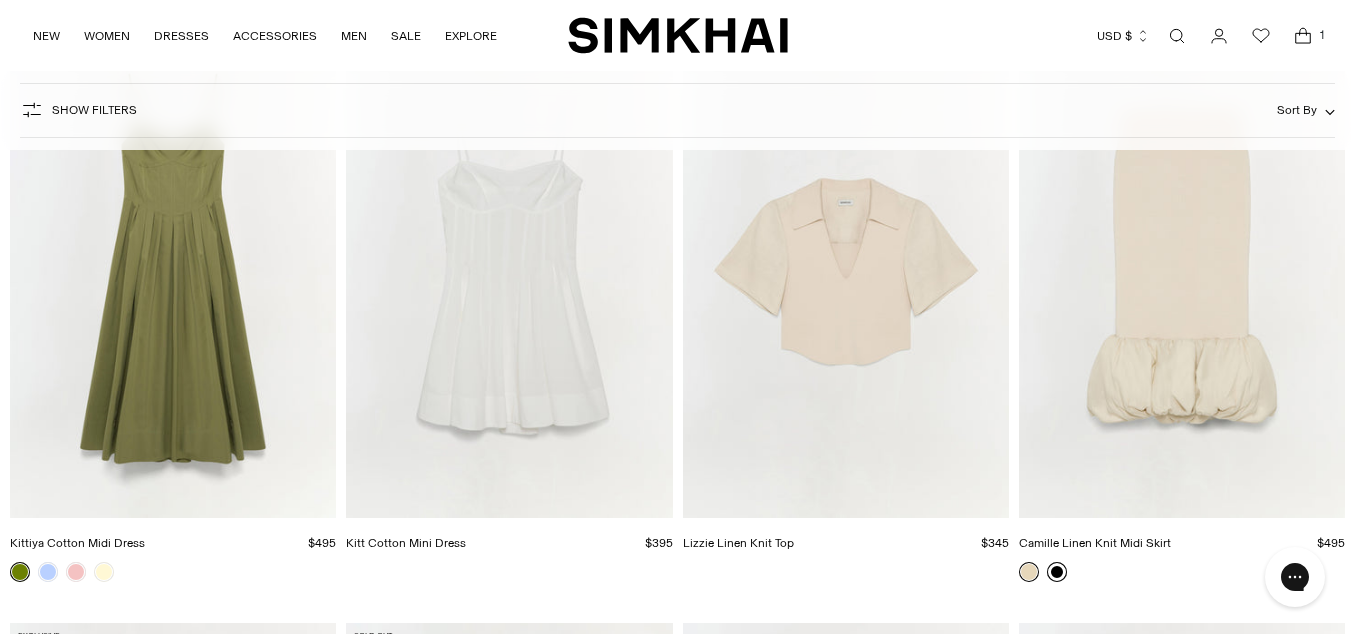 click at bounding box center (1057, 572) 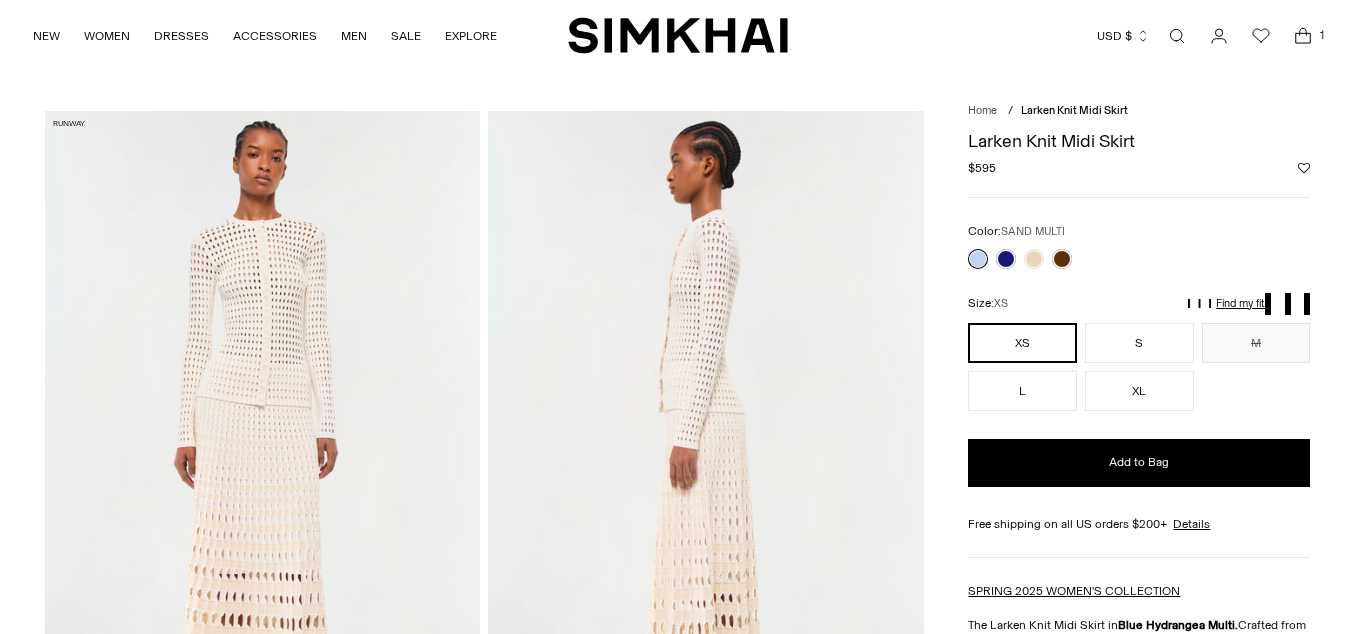 click at bounding box center [1034, 259] 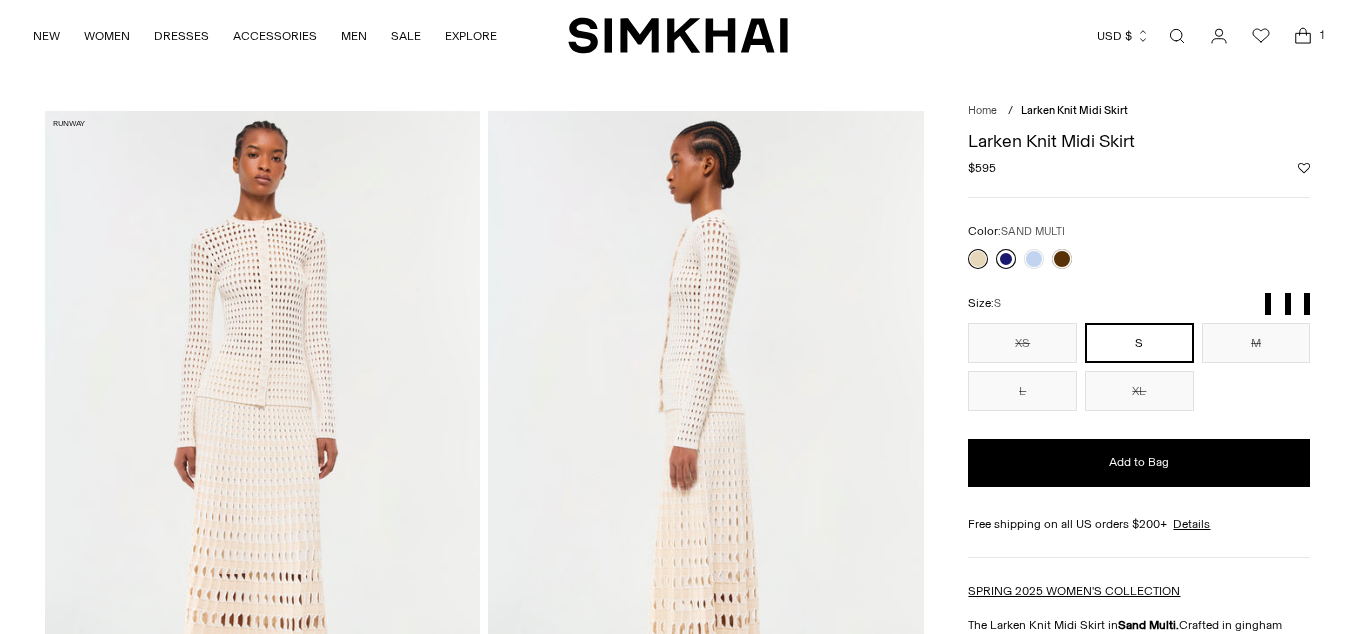 scroll, scrollTop: 132, scrollLeft: 0, axis: vertical 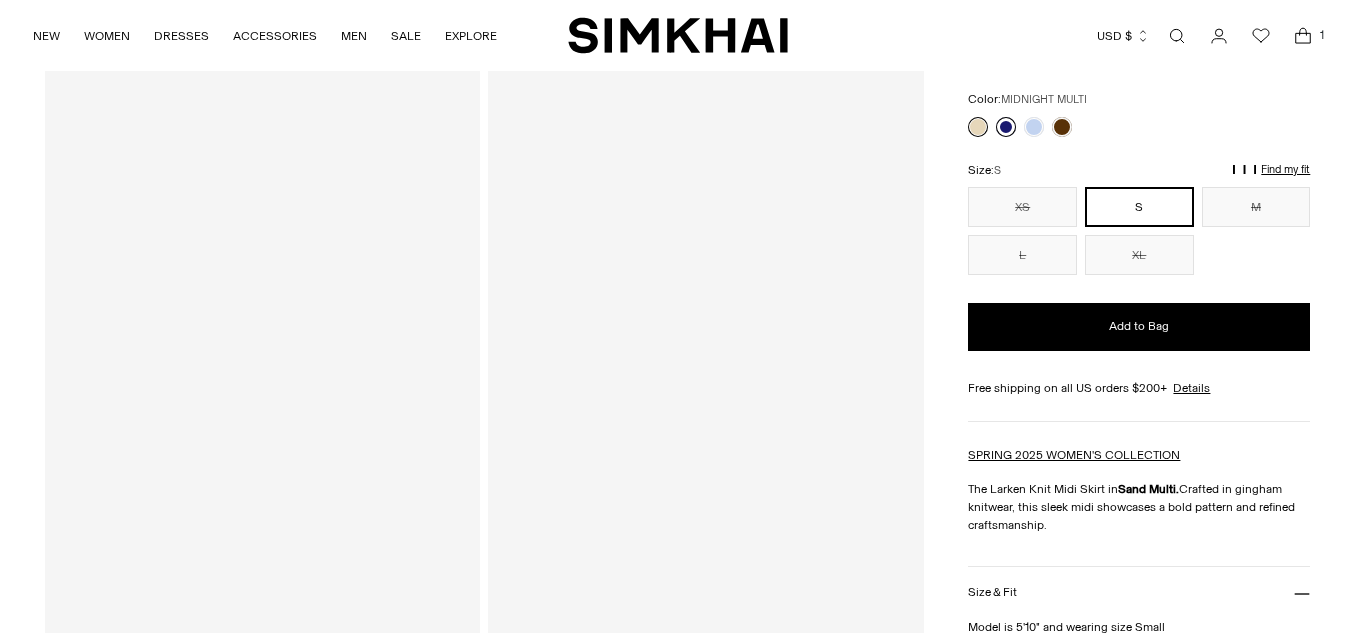 click at bounding box center [1006, 127] 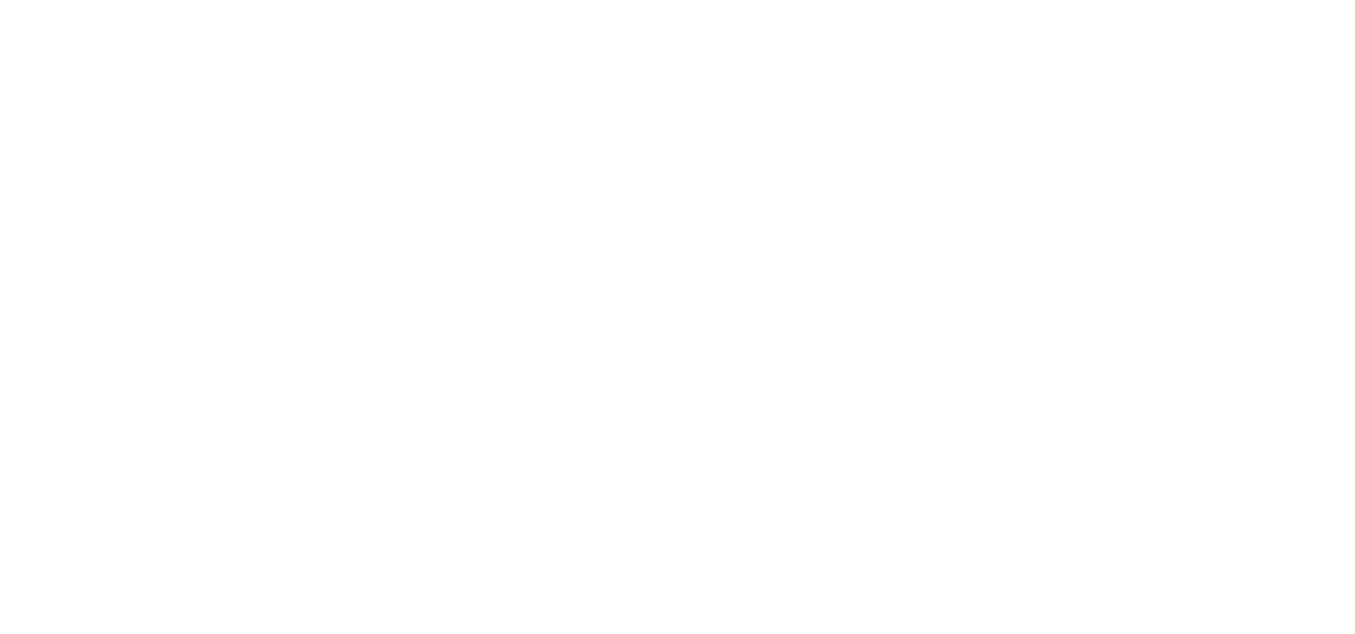 scroll, scrollTop: 132, scrollLeft: 0, axis: vertical 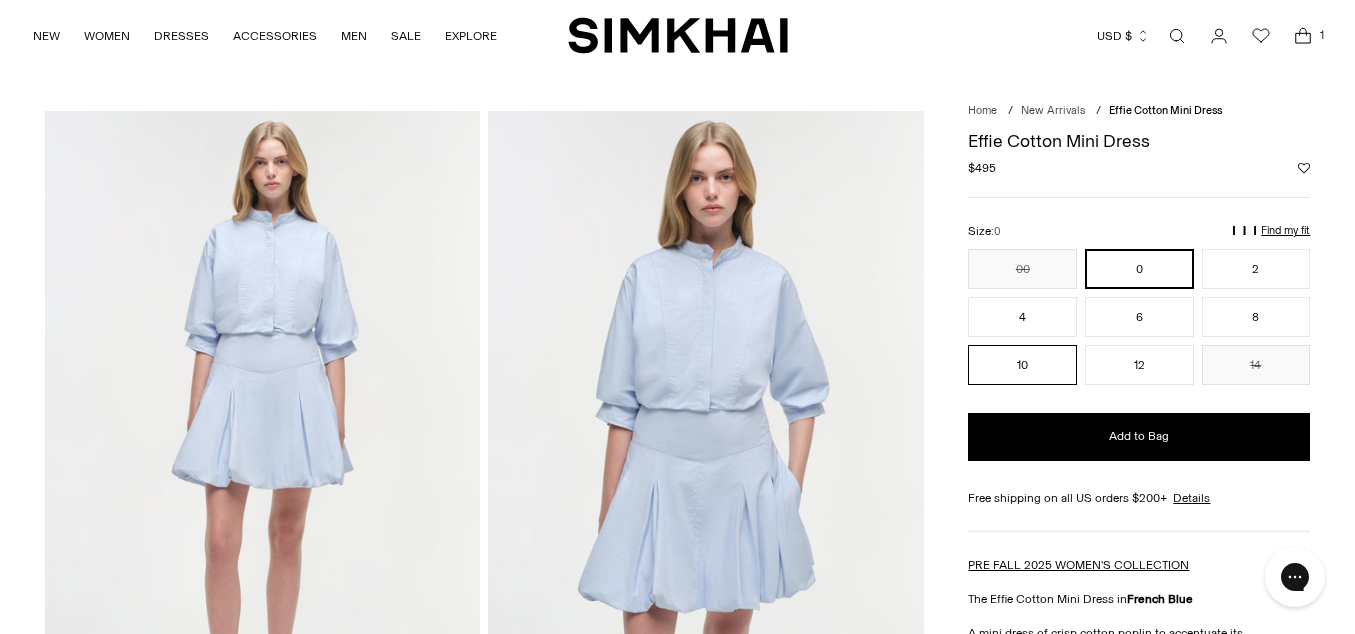 click on "10" at bounding box center (1022, 365) 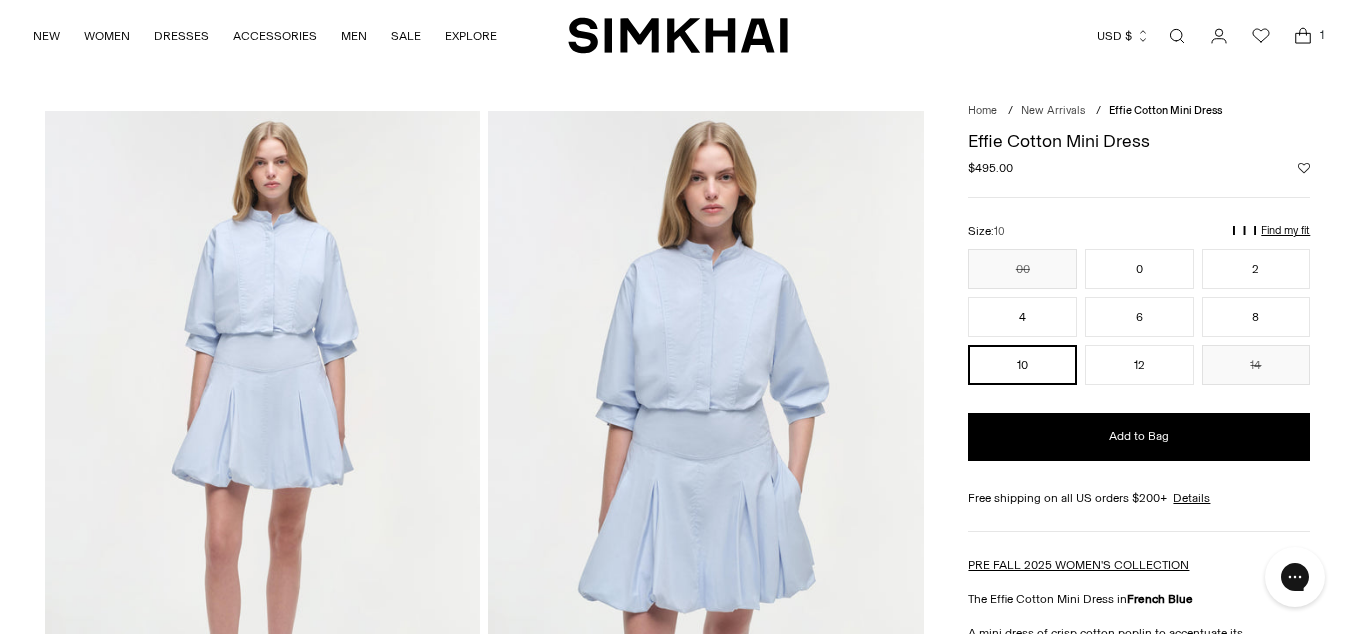 click at bounding box center [1304, 168] 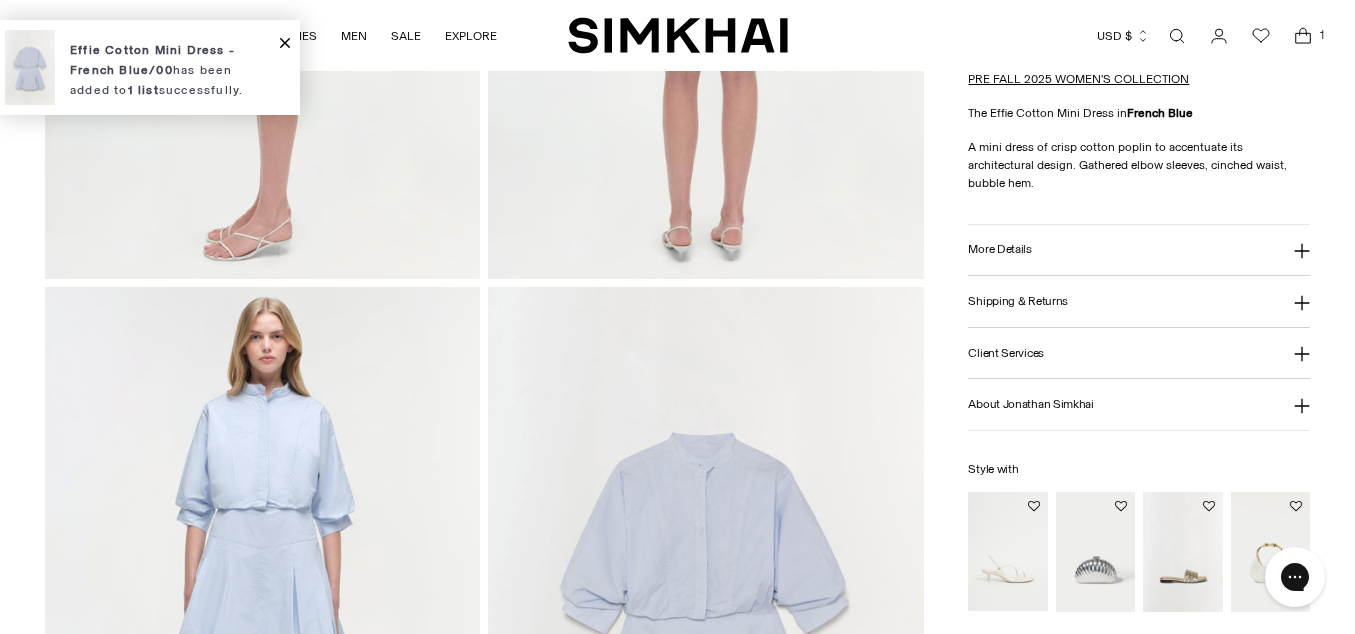 scroll, scrollTop: 1415, scrollLeft: 0, axis: vertical 